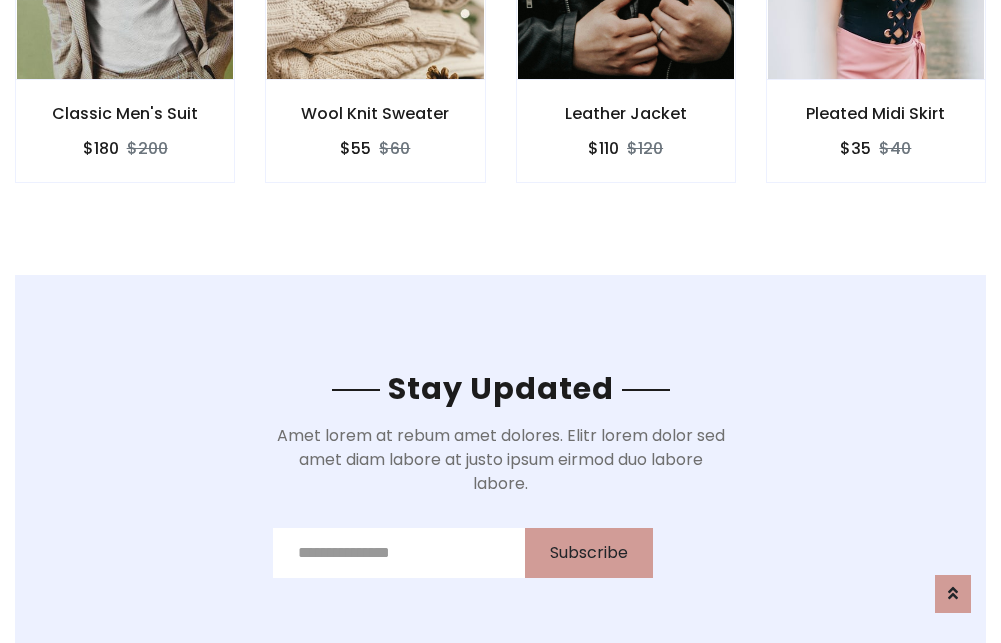 scroll, scrollTop: 3012, scrollLeft: 0, axis: vertical 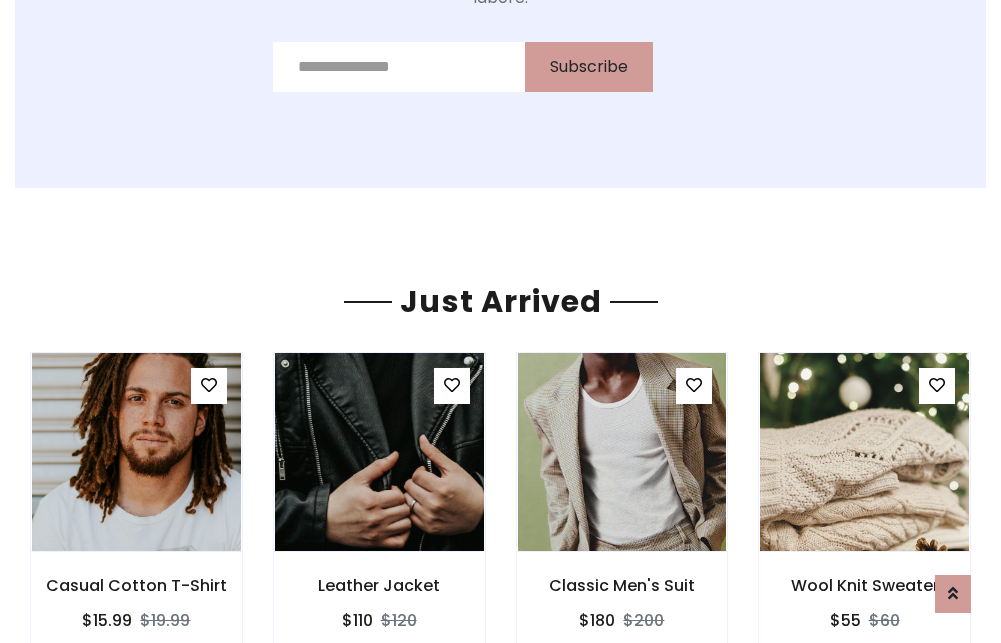 click on "Leather Jacket
$110
$120" at bounding box center [626, -441] 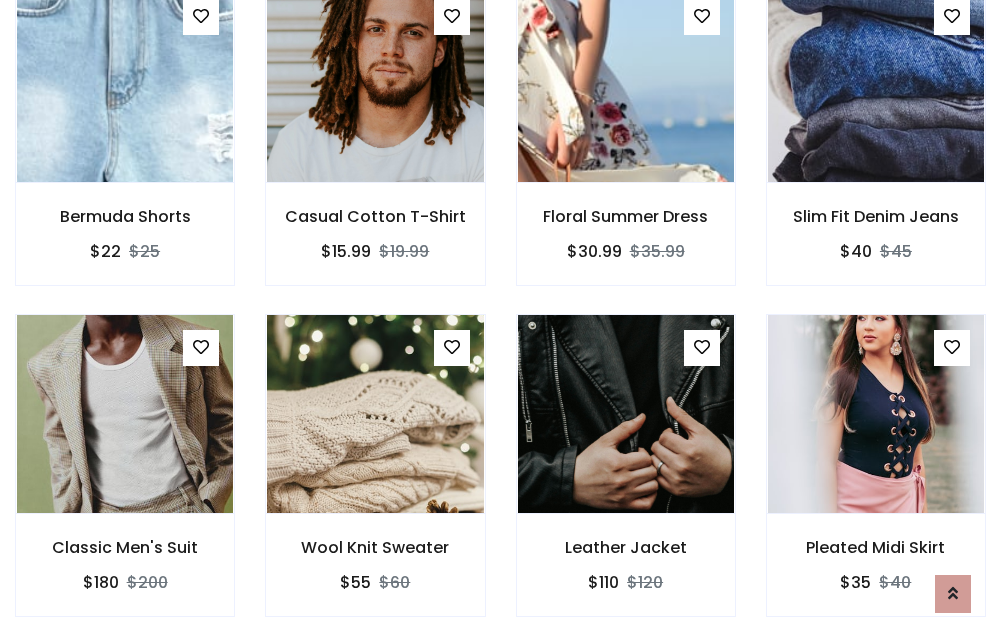 click on "Leather Jacket
$110
$120" at bounding box center (626, 479) 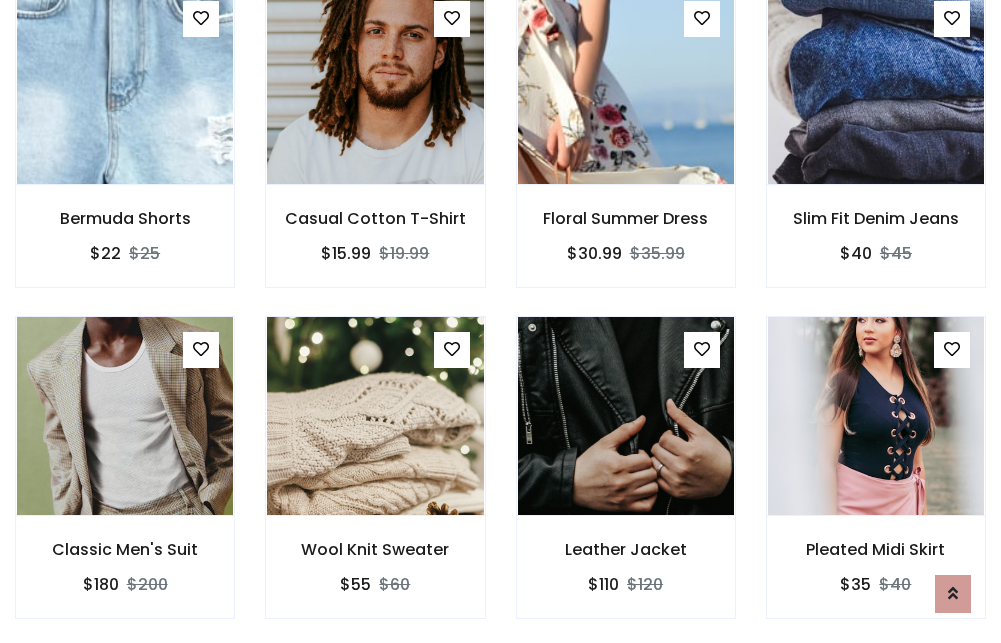 click on "Leather Jacket
$110
$120" at bounding box center [626, 481] 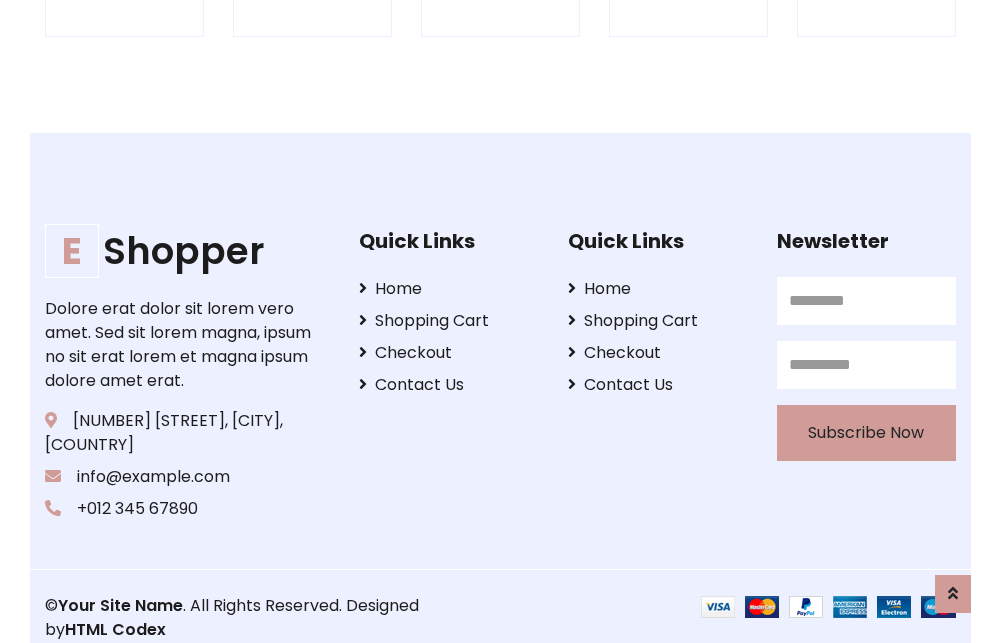 scroll, scrollTop: 3807, scrollLeft: 0, axis: vertical 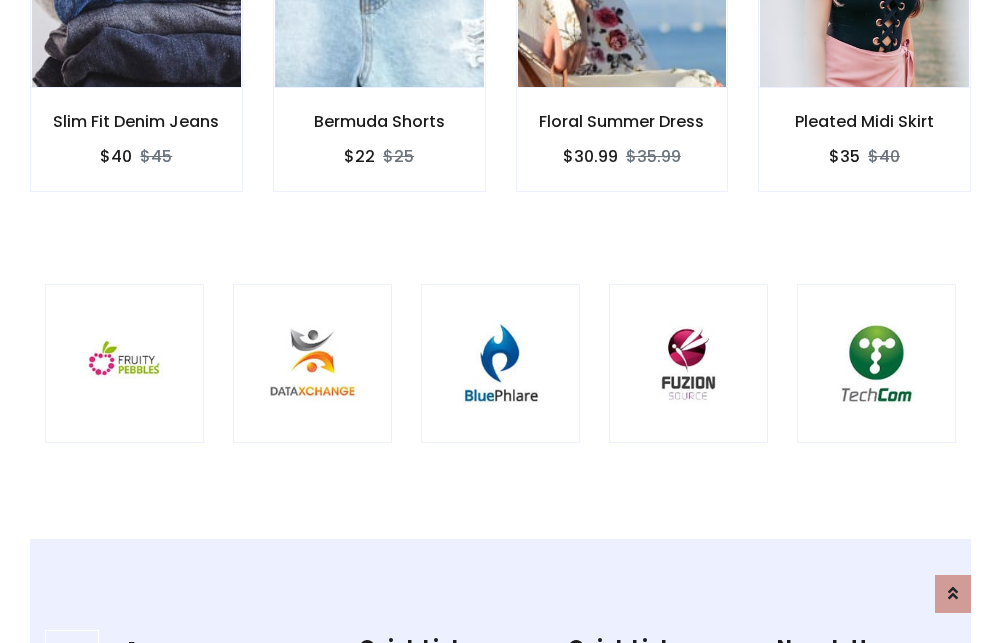 click at bounding box center (500, 363) 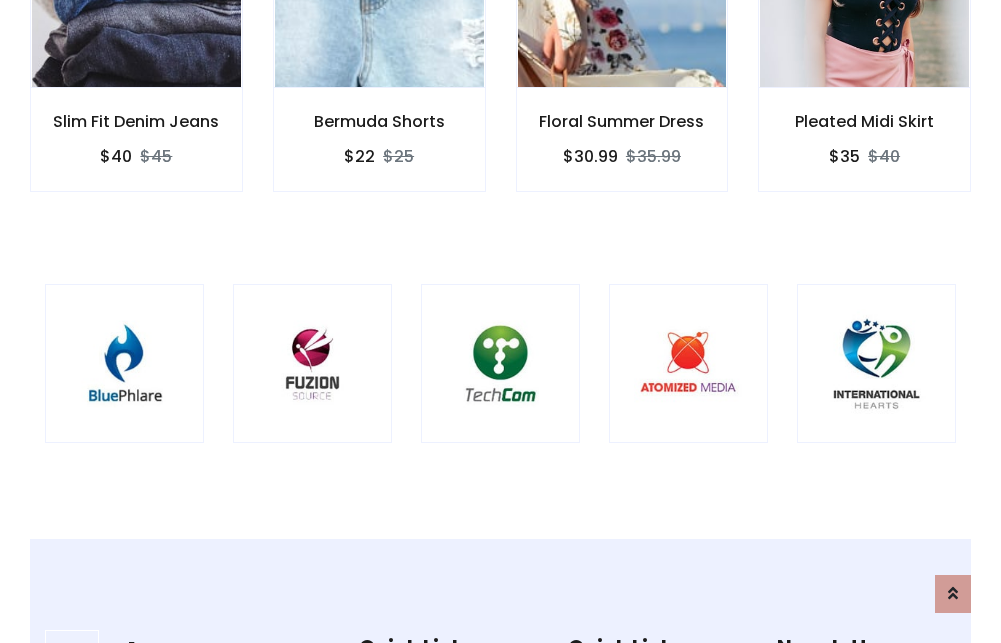 click at bounding box center (500, 363) 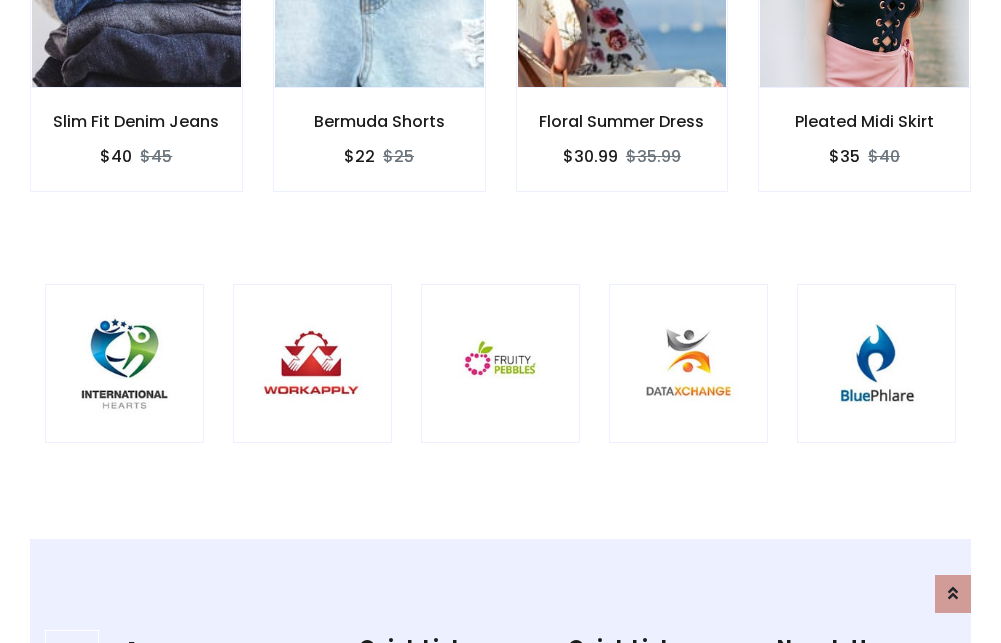 scroll, scrollTop: 0, scrollLeft: 0, axis: both 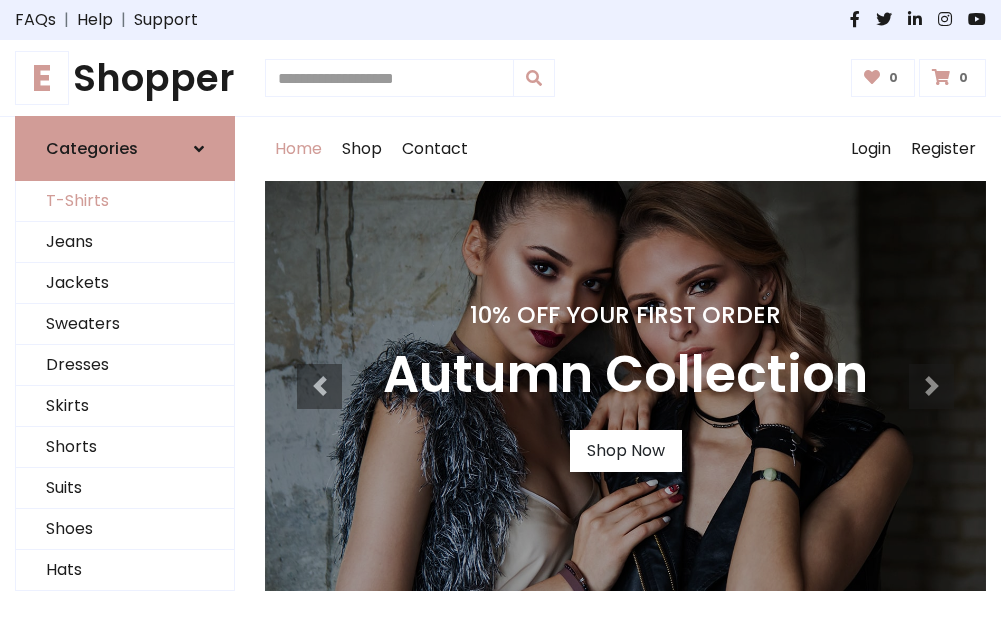 click on "T-Shirts" at bounding box center [125, 201] 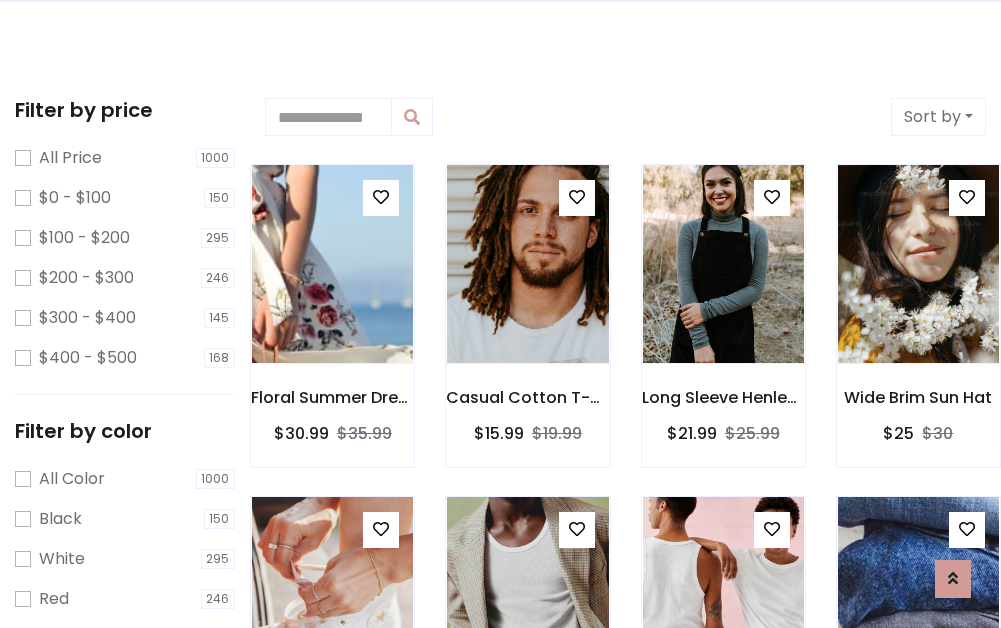scroll, scrollTop: 0, scrollLeft: 0, axis: both 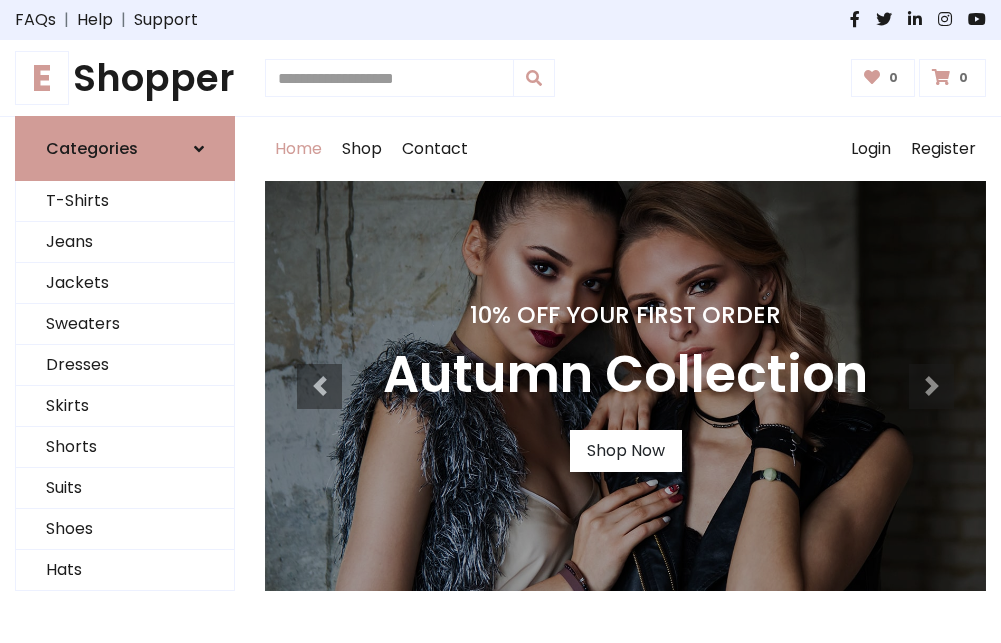 click on "E Shopper" at bounding box center [125, 78] 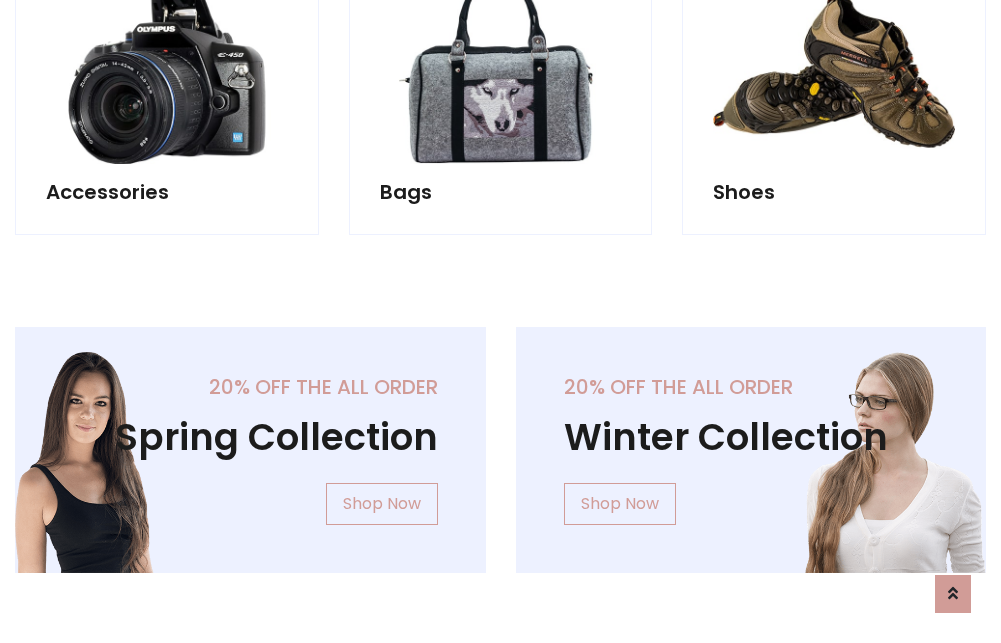 scroll, scrollTop: 1943, scrollLeft: 0, axis: vertical 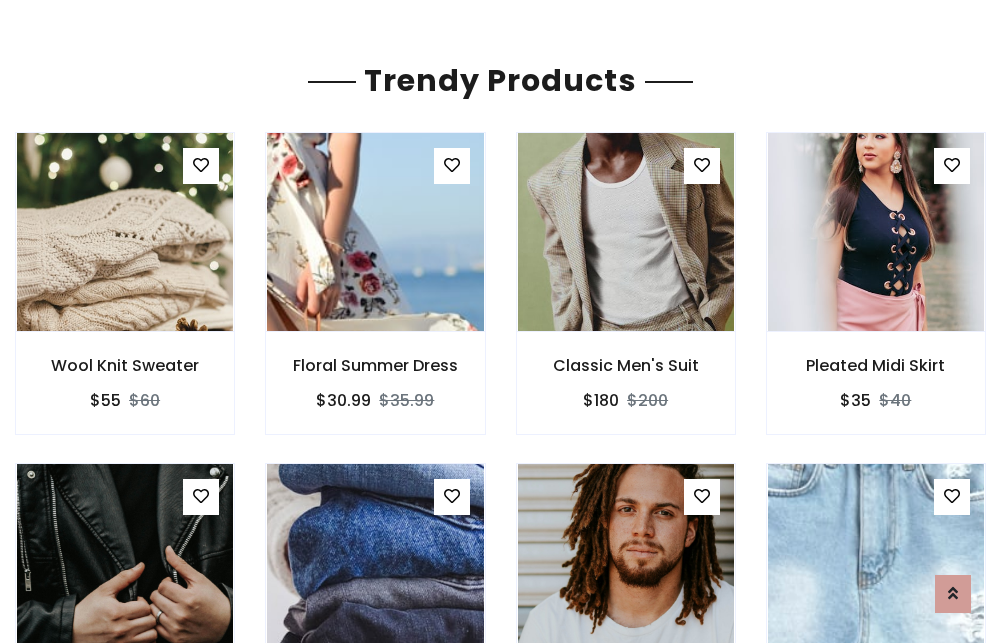 click on "Shop" at bounding box center [362, -1794] 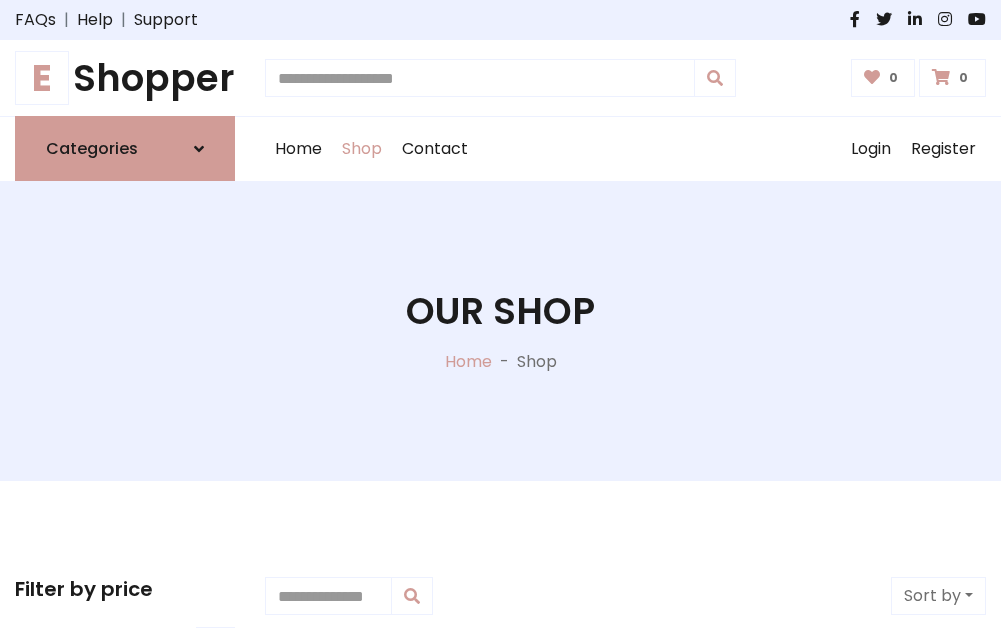 scroll, scrollTop: 0, scrollLeft: 0, axis: both 